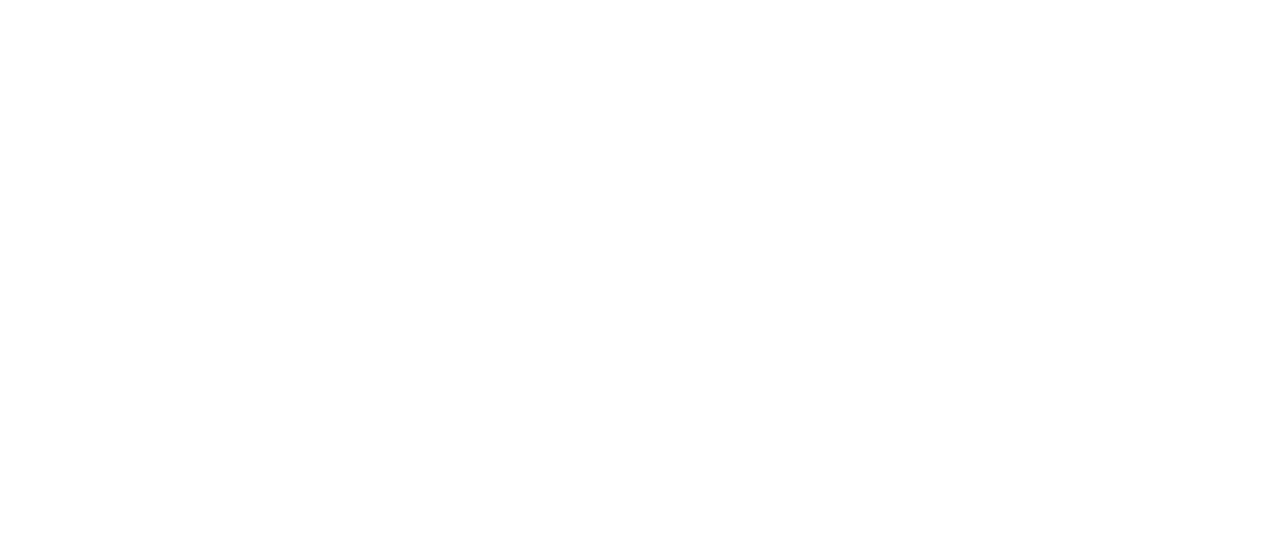 scroll, scrollTop: 0, scrollLeft: 0, axis: both 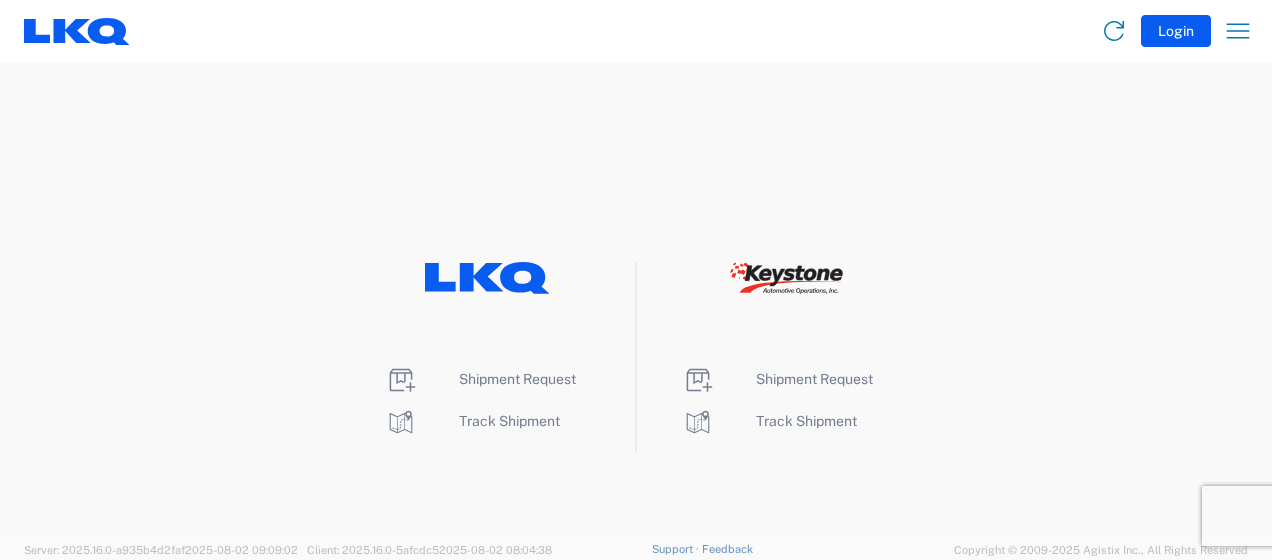 click on "Login" 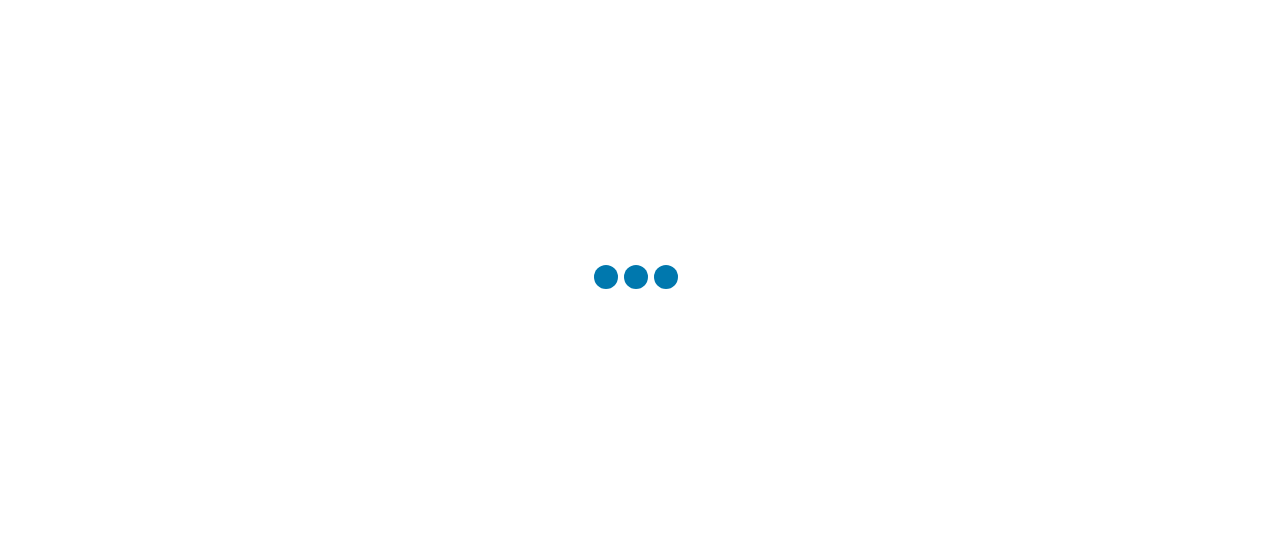 scroll, scrollTop: 0, scrollLeft: 0, axis: both 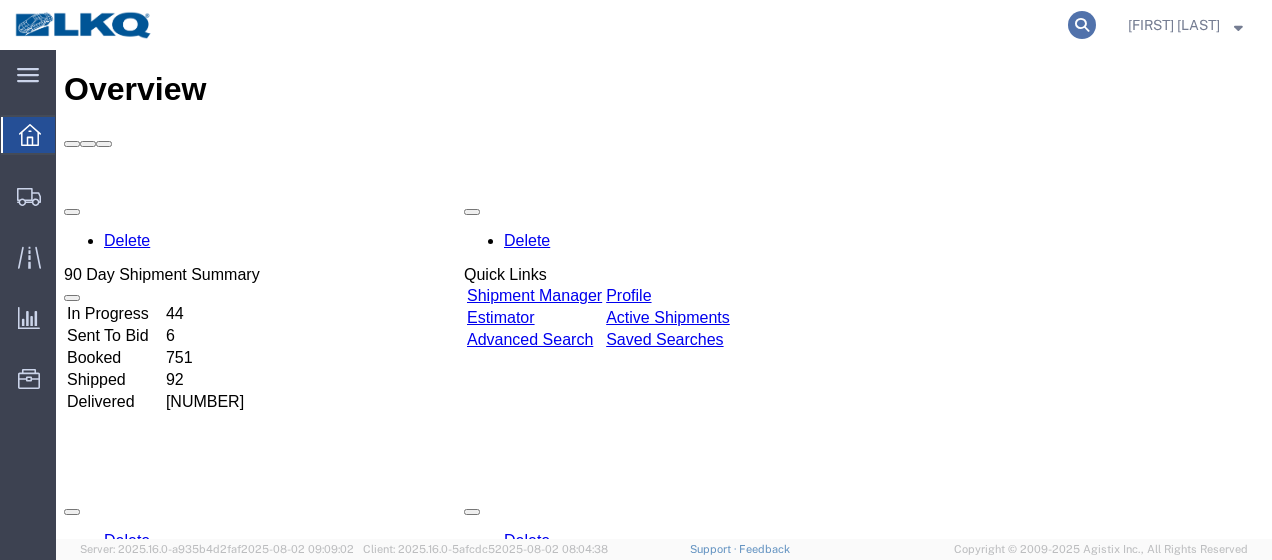click 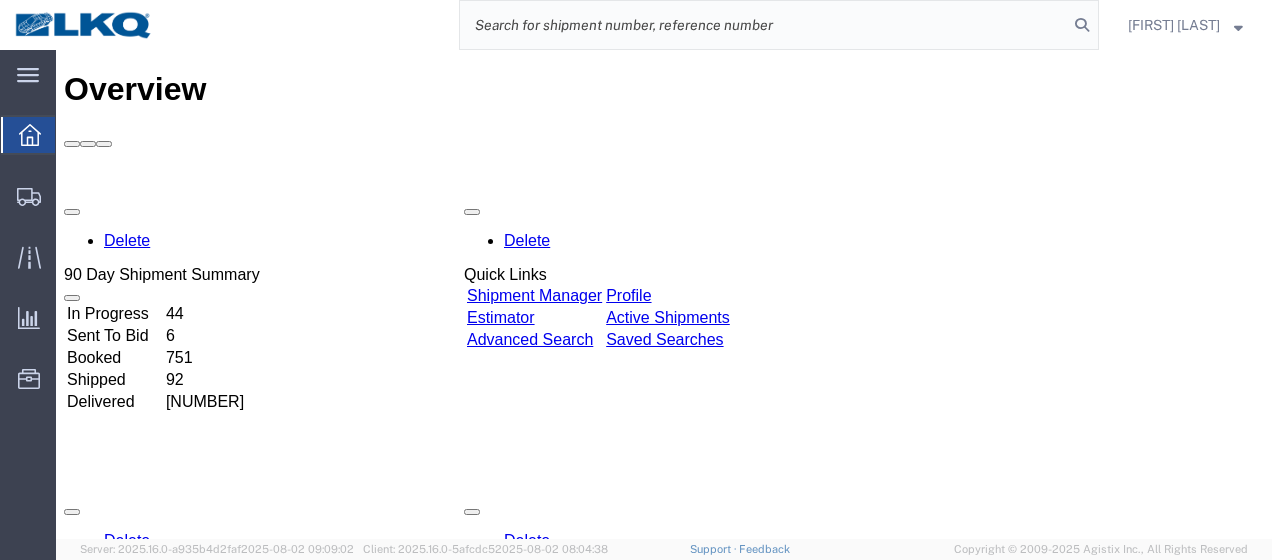 click 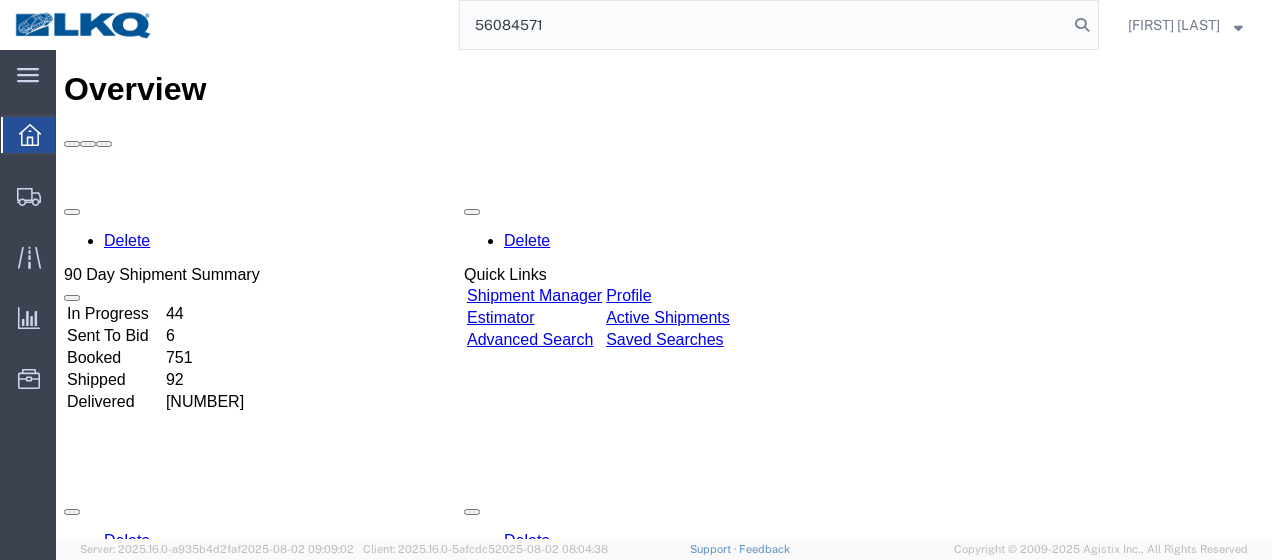 type on "56084571" 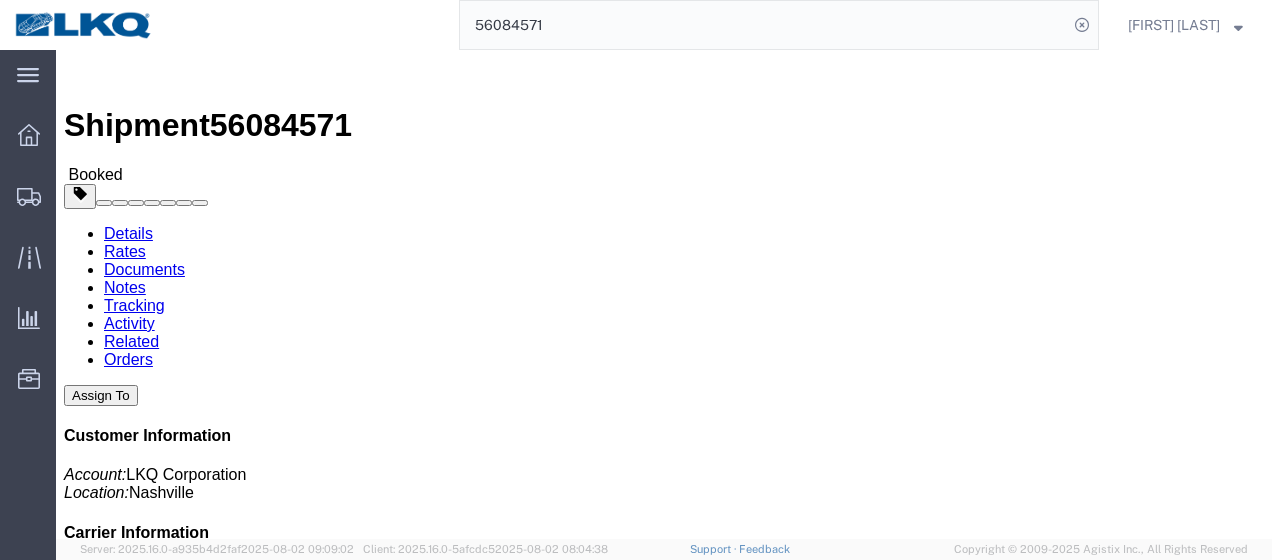 click on "Documents" 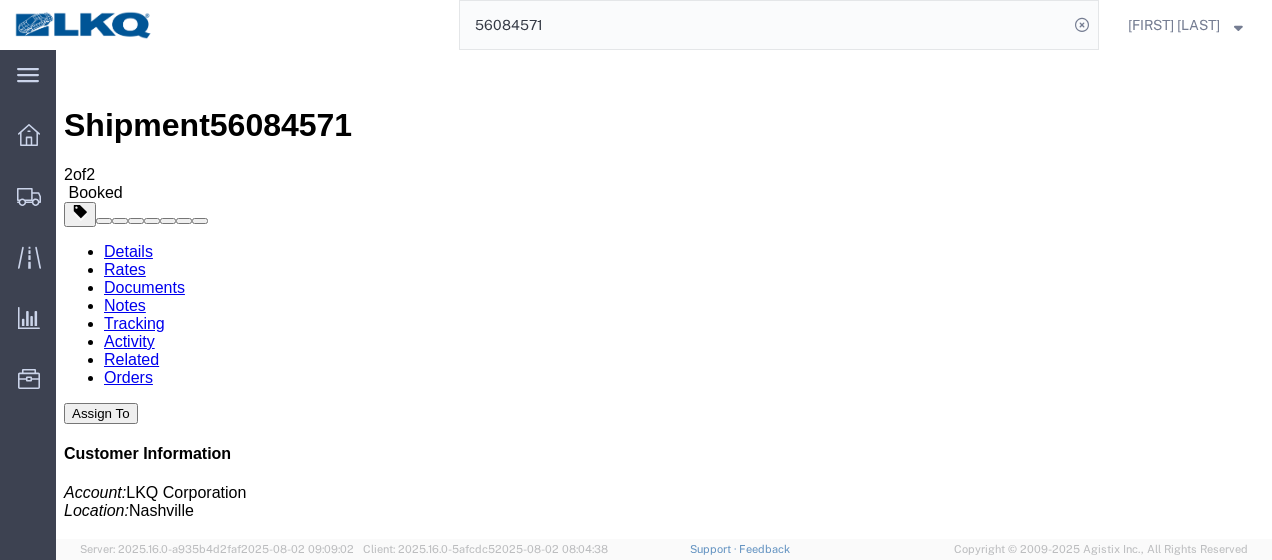 click at bounding box center (682, 1426) 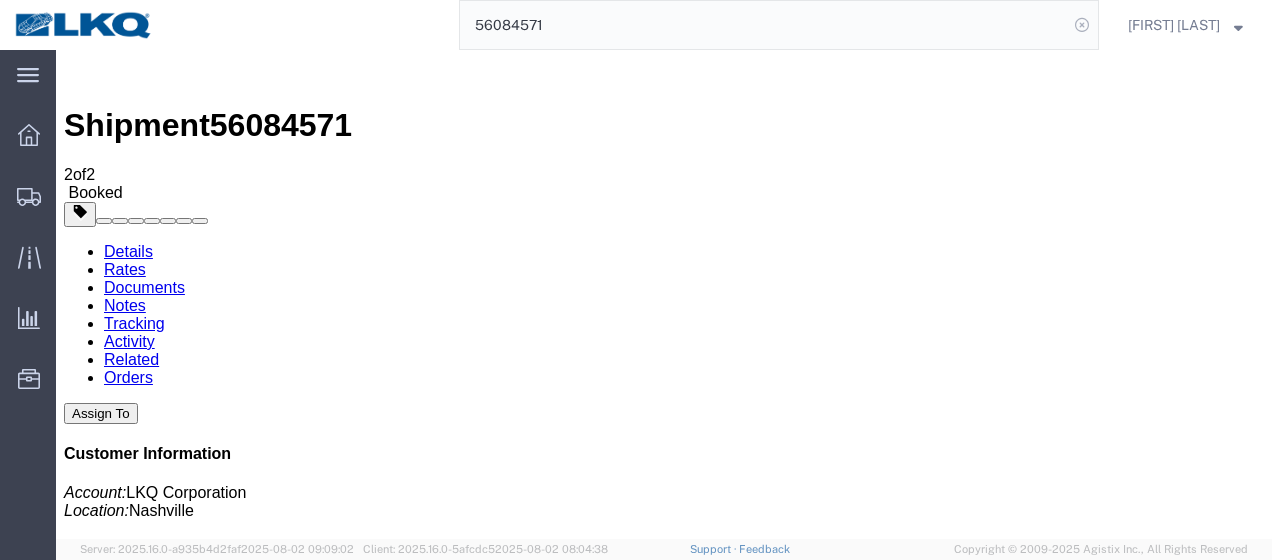 click 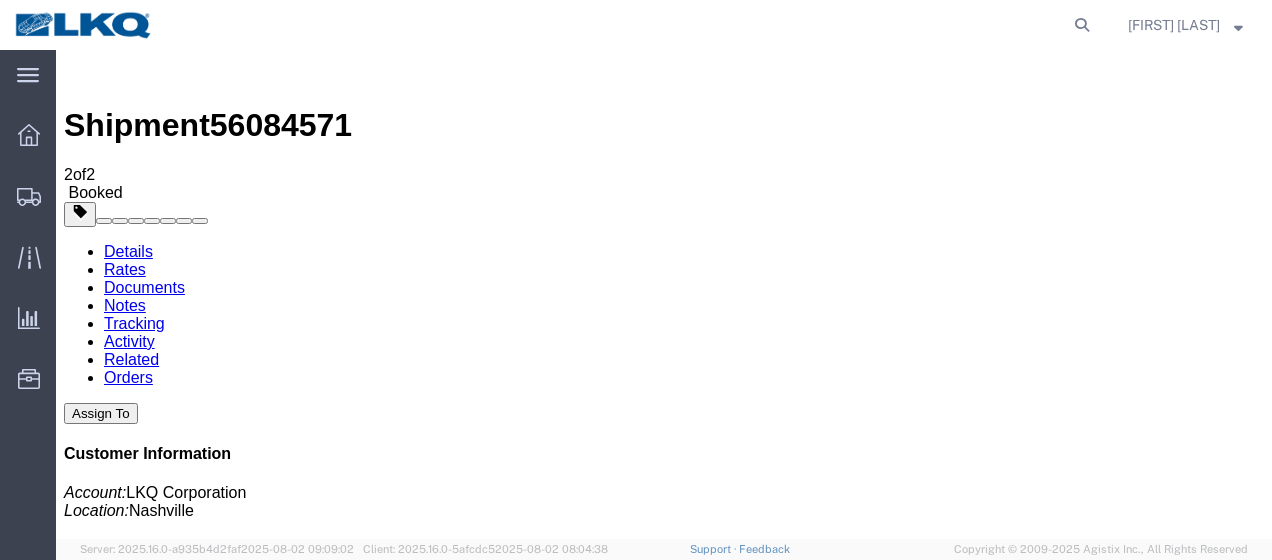 click 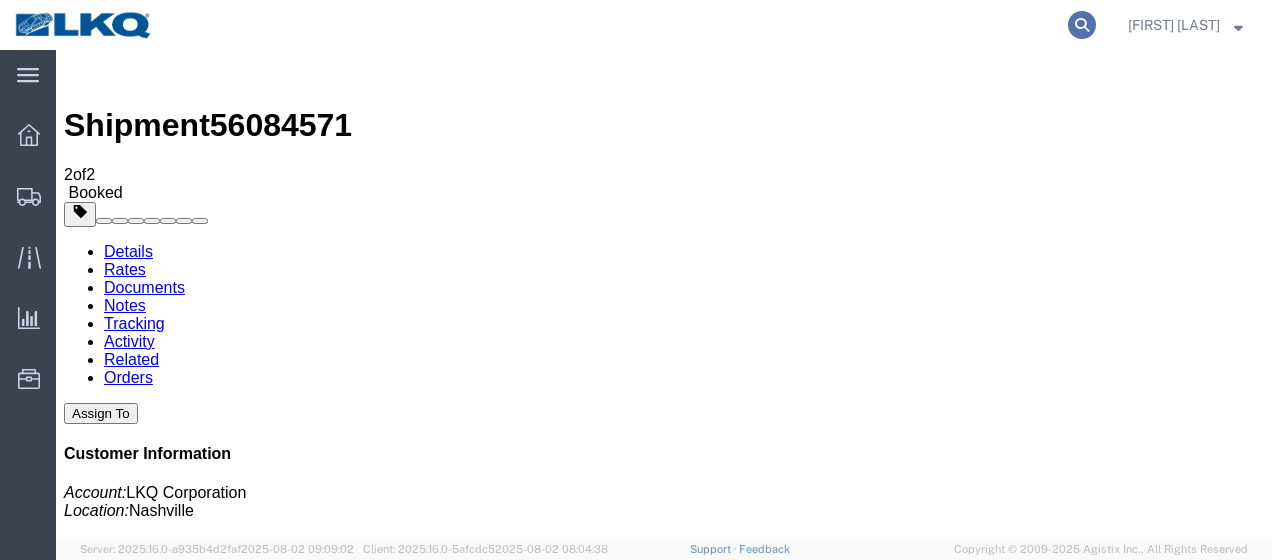 click 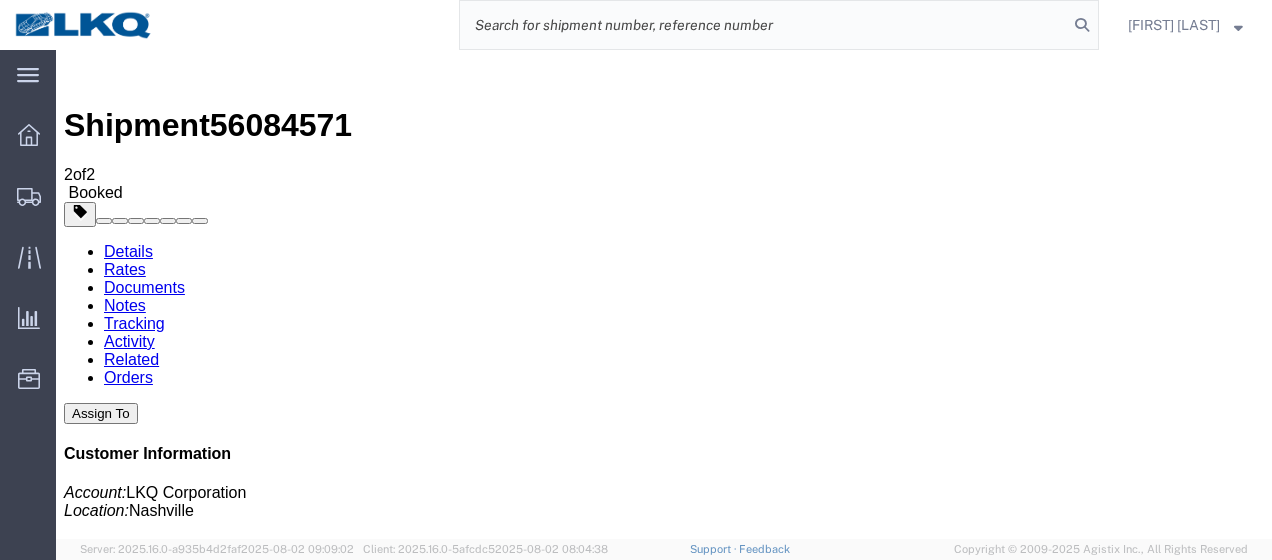 click 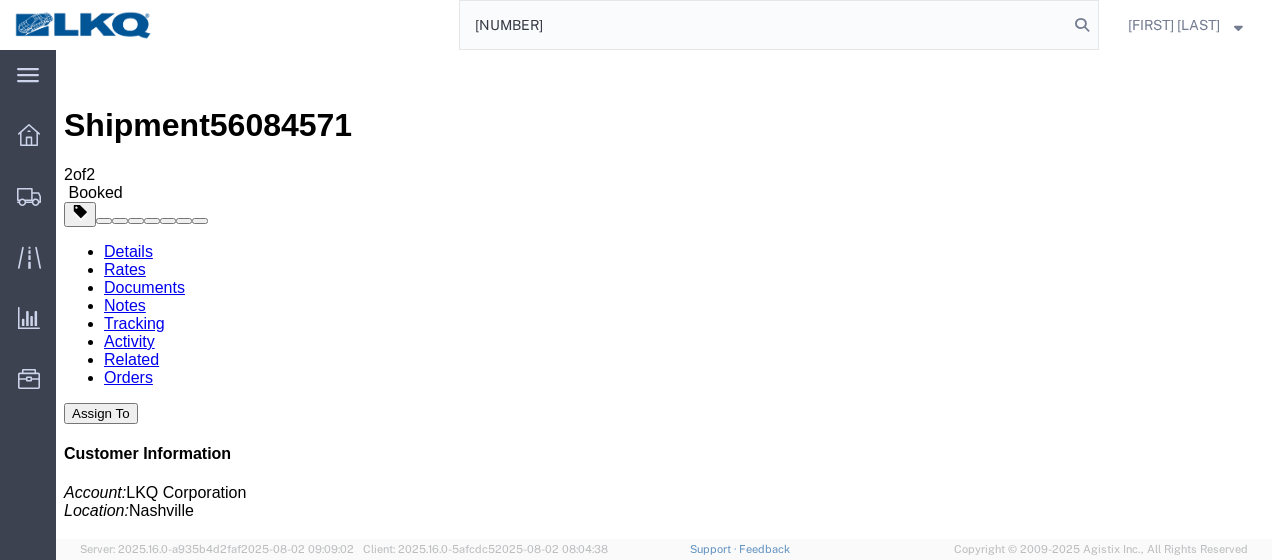 type on "[NUMBER]" 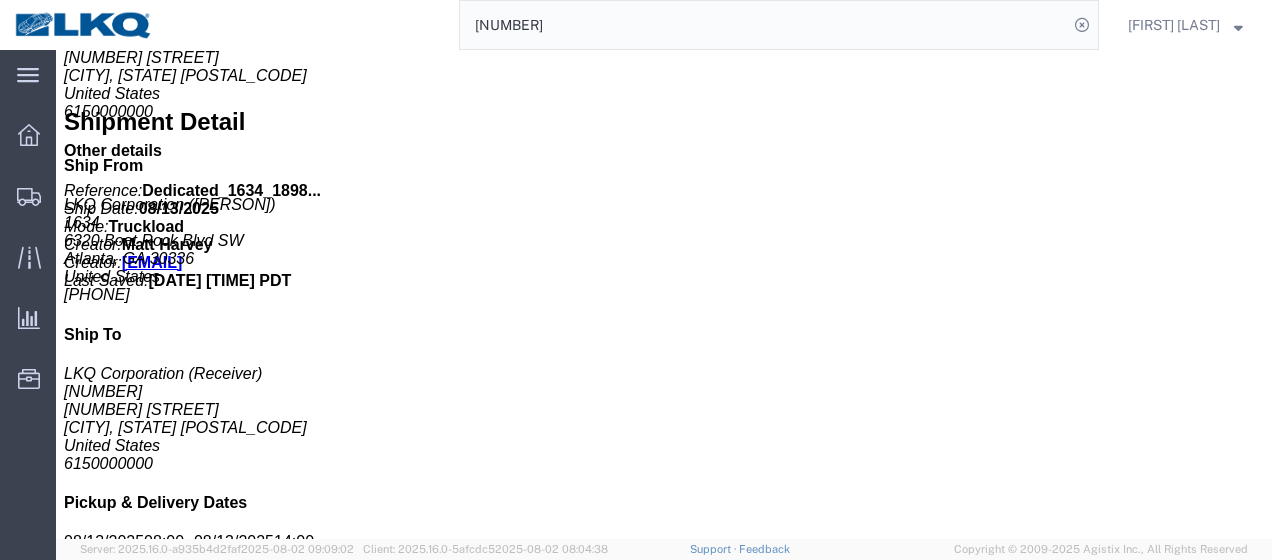 scroll, scrollTop: 0, scrollLeft: 0, axis: both 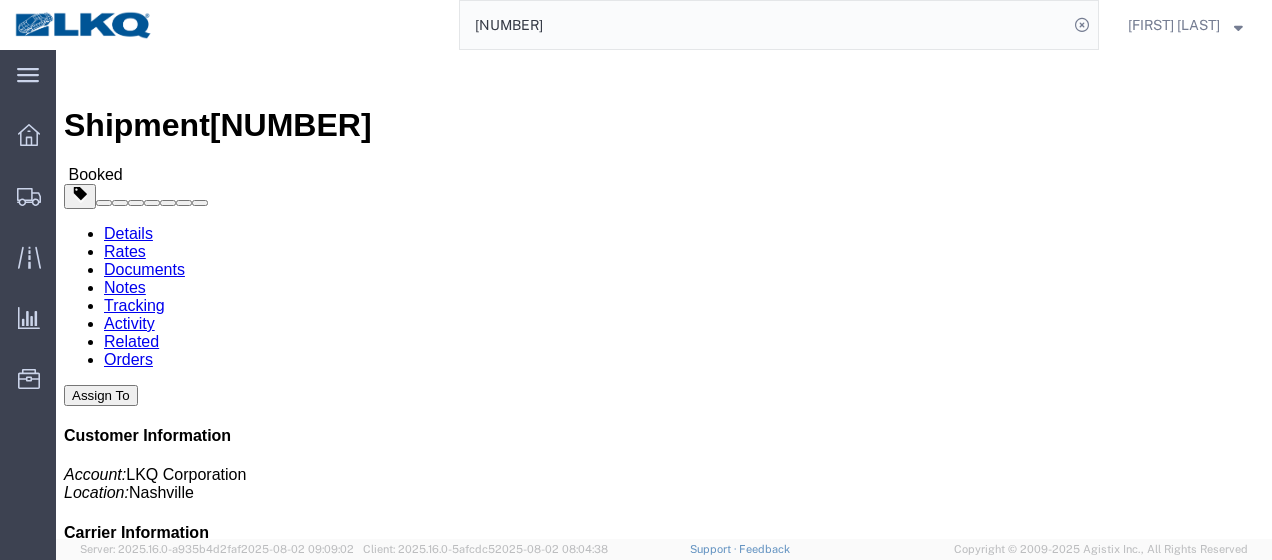 click on "Documents" 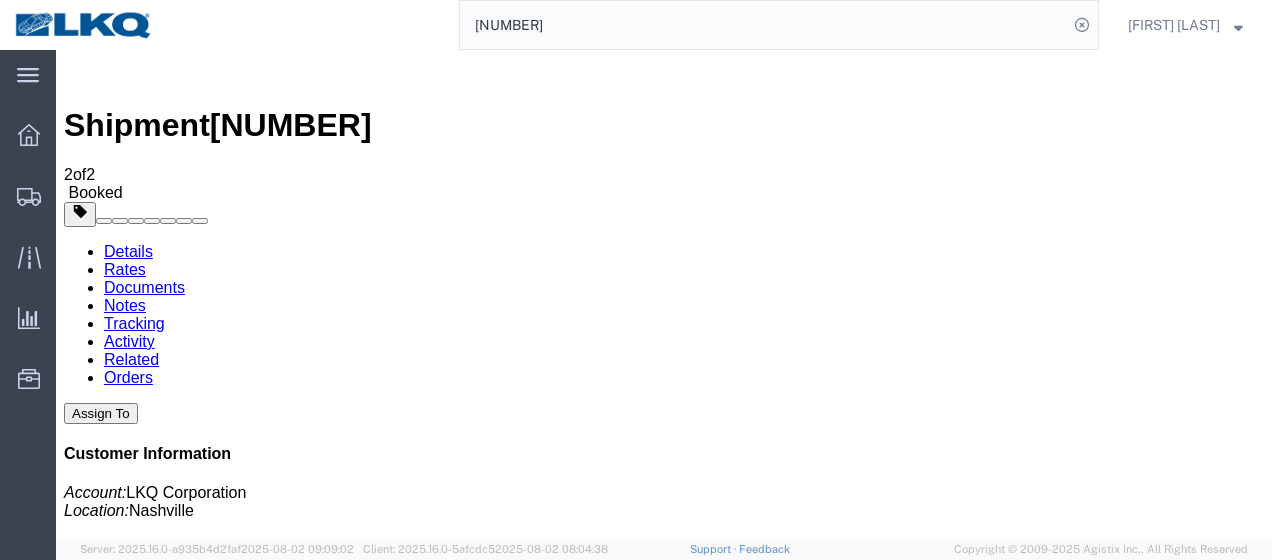 click at bounding box center [682, 1426] 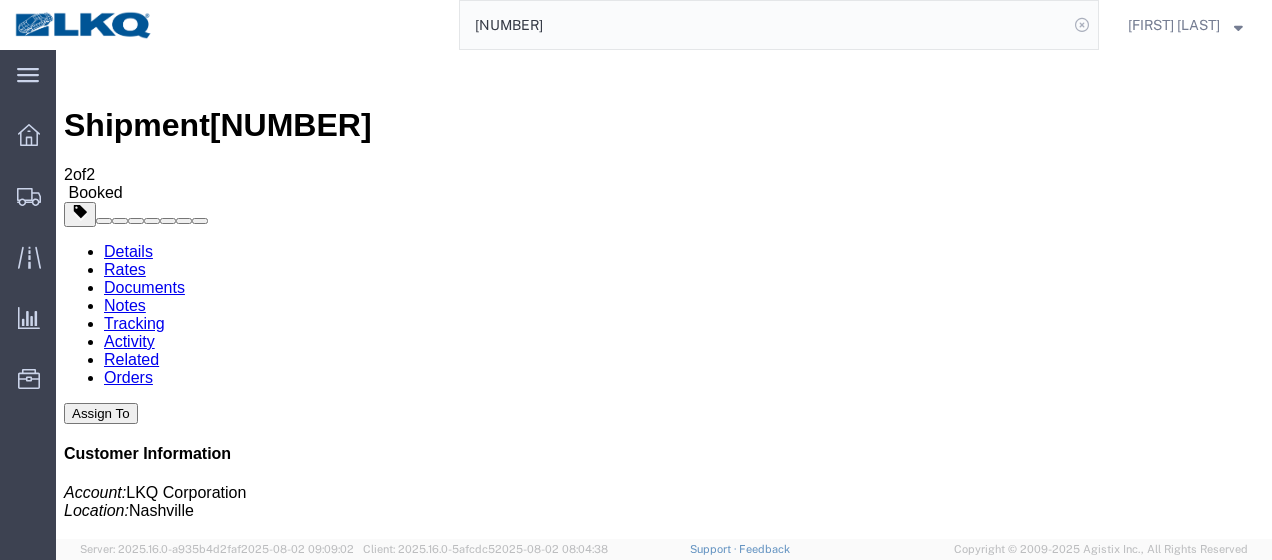 click 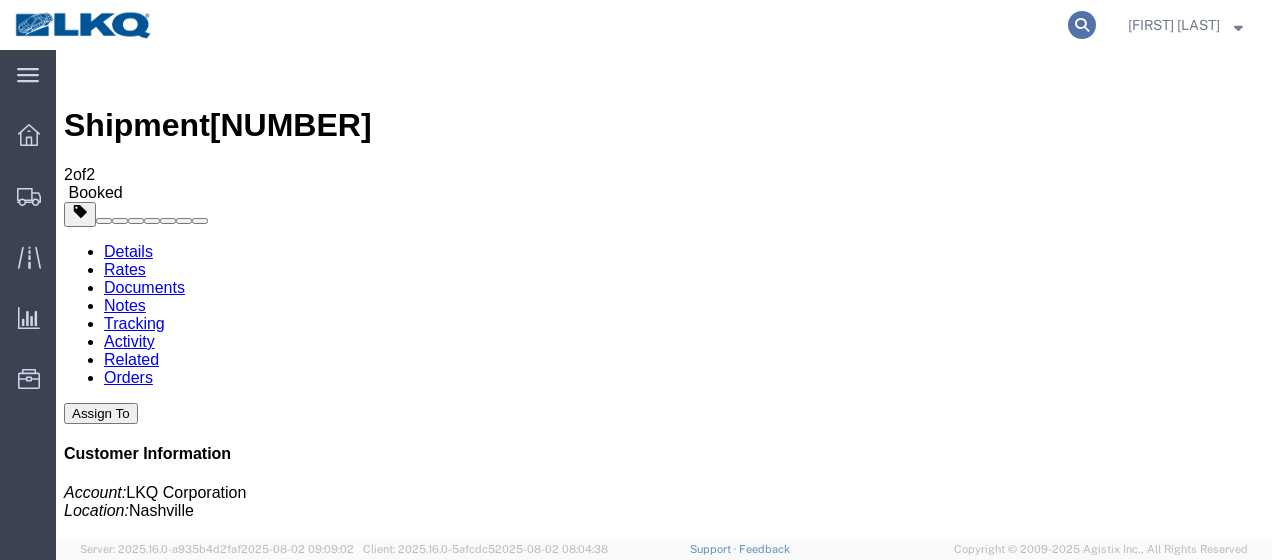 click 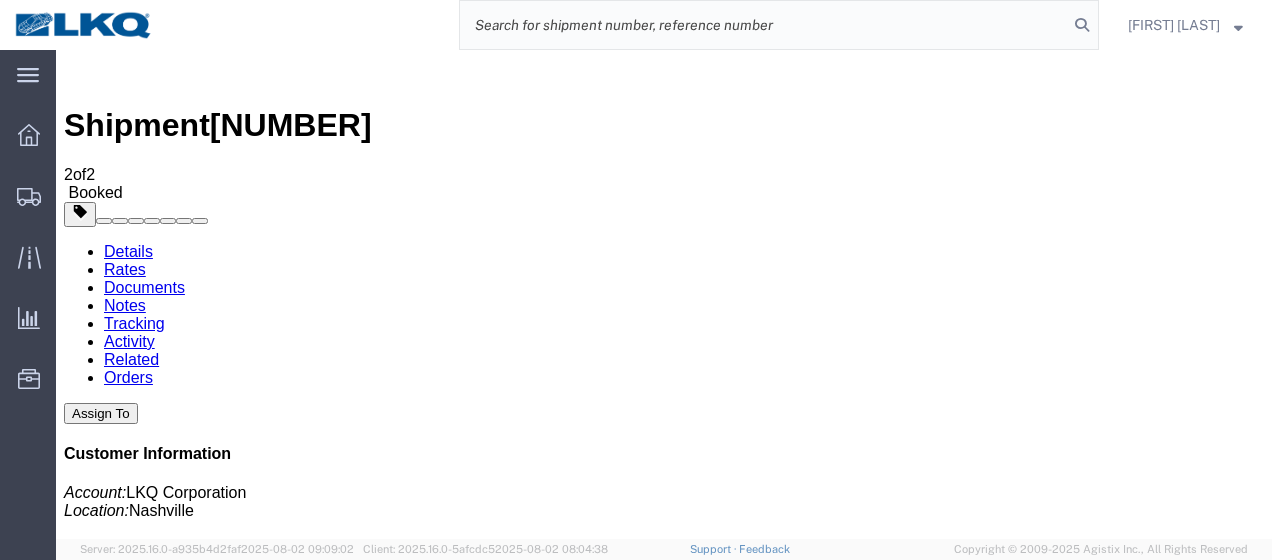 click 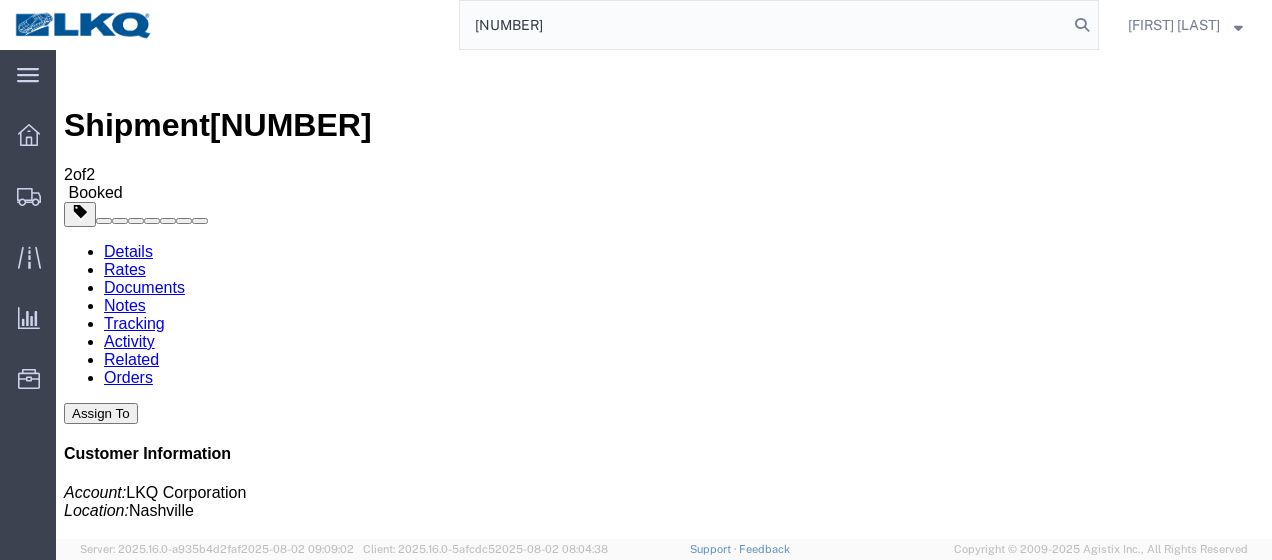 type on "[NUMBER]" 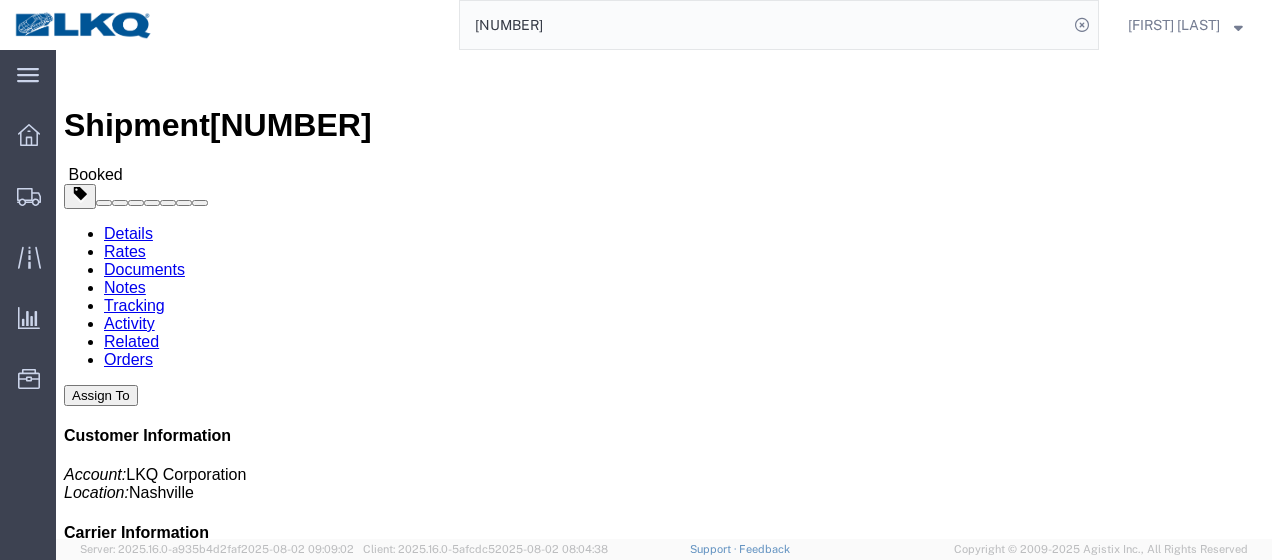 click on "Documents" 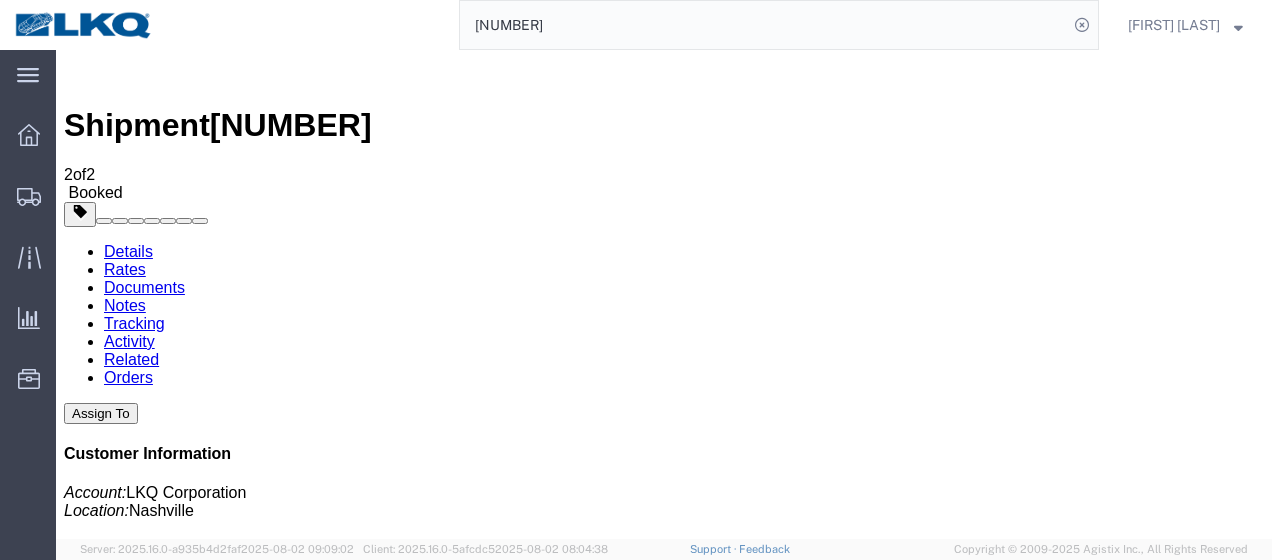click at bounding box center (682, 1426) 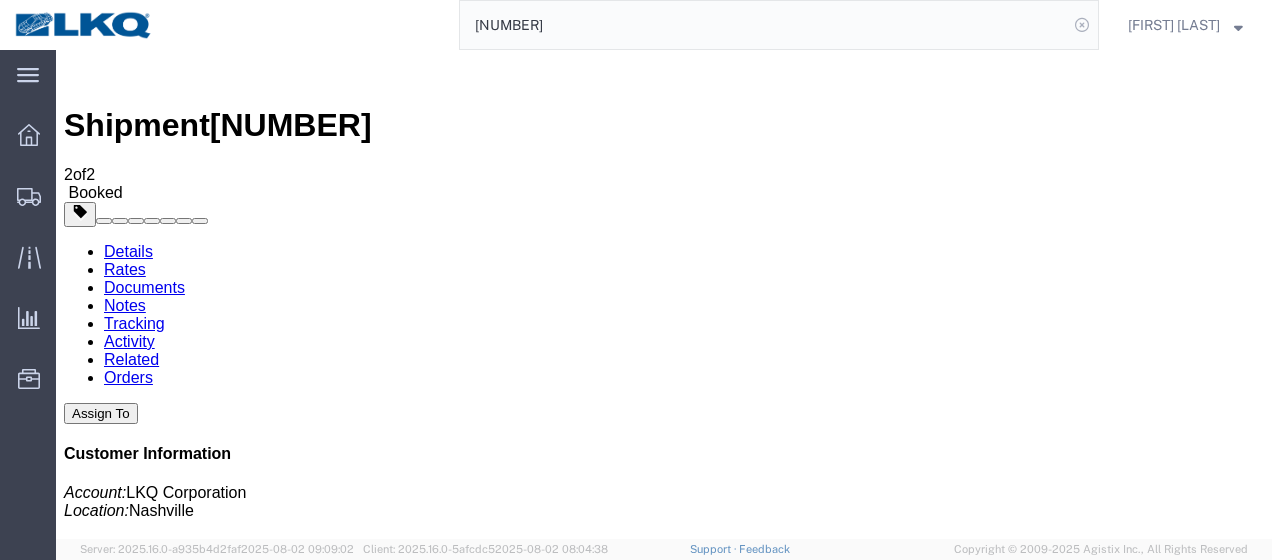 click 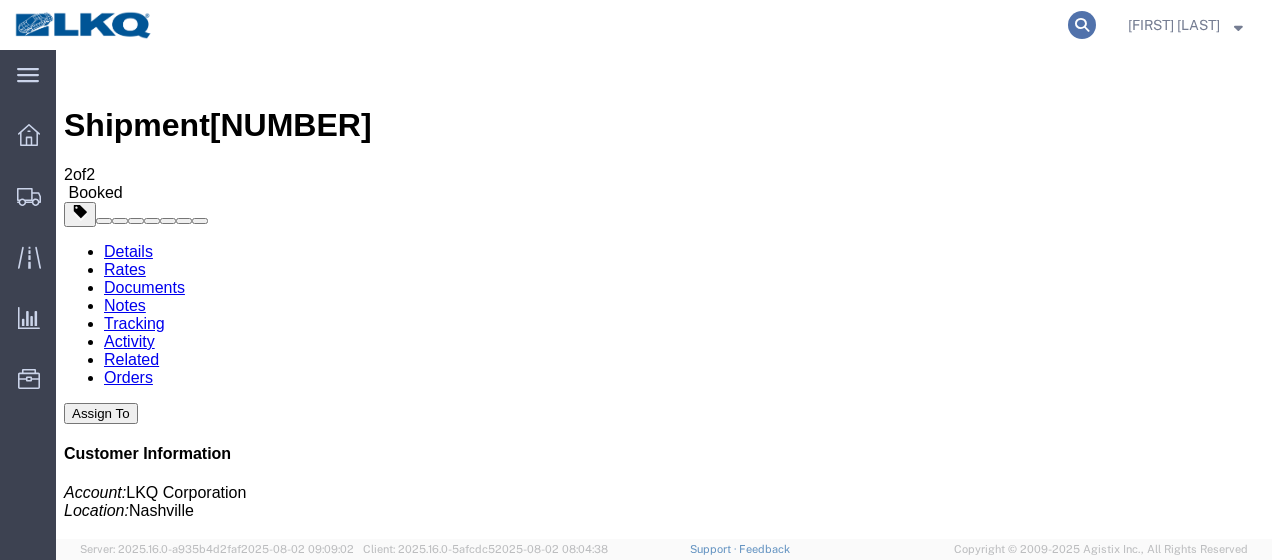 click 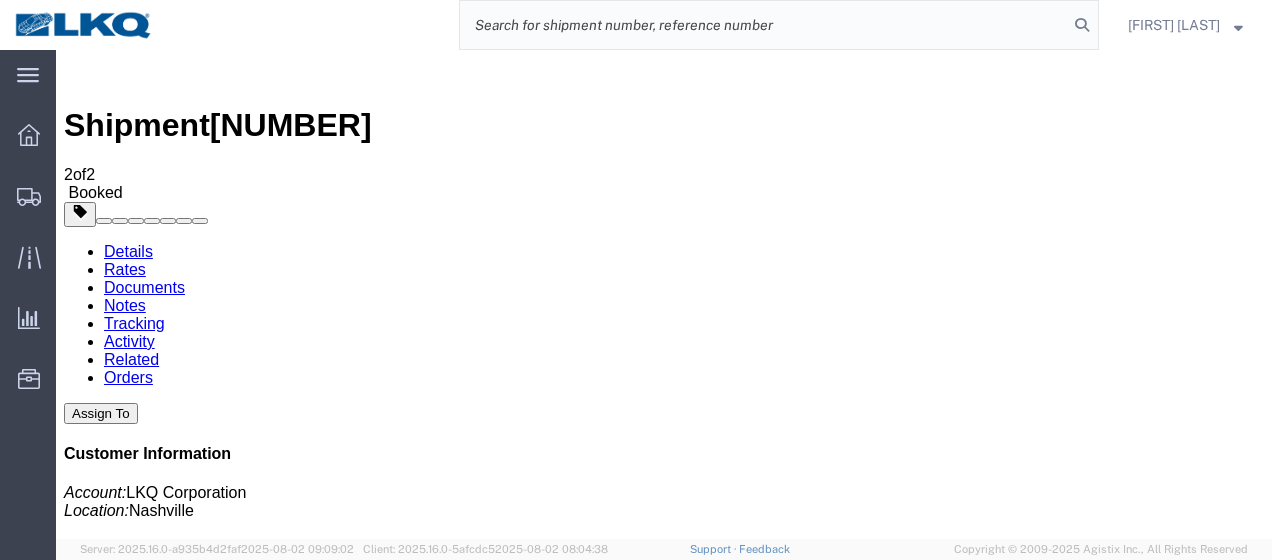 click 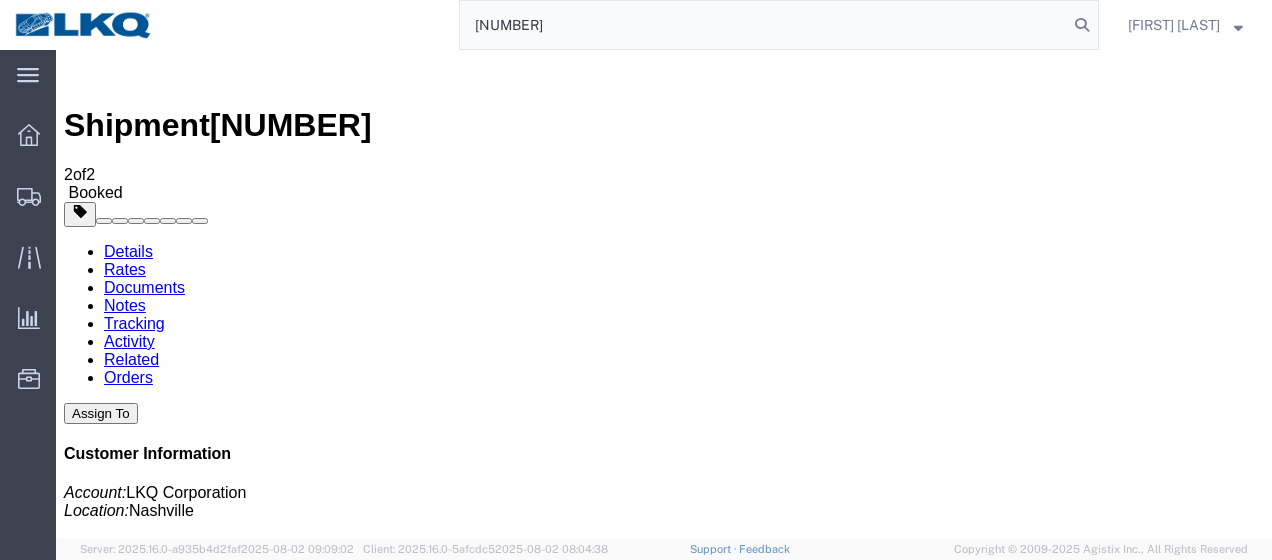 type on "[NUMBER]" 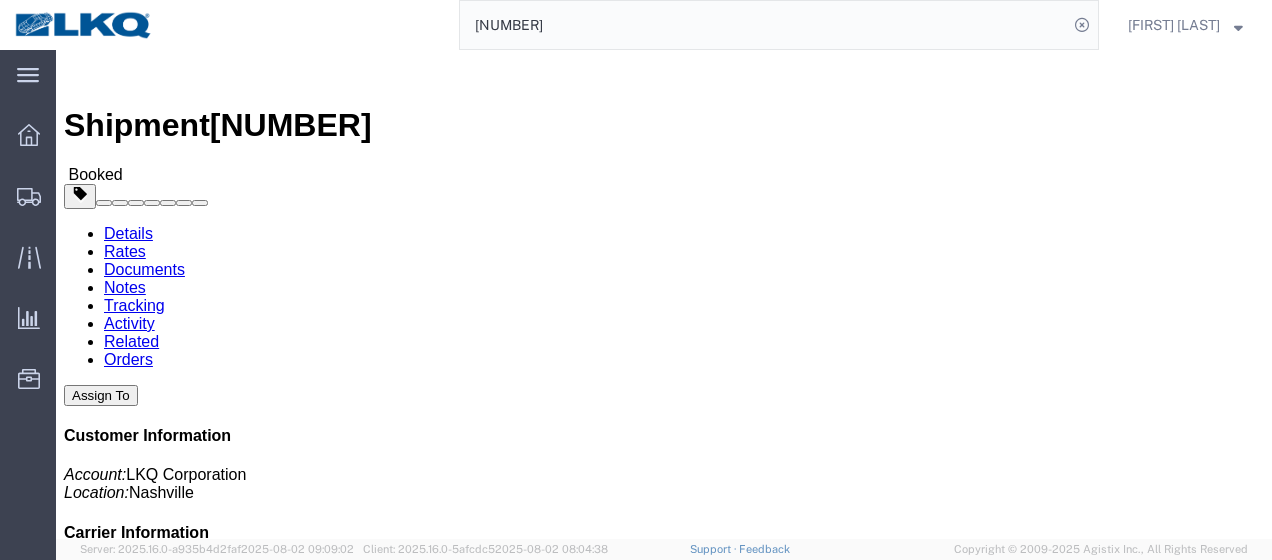 drag, startPoint x: 277, startPoint y: 123, endPoint x: 220, endPoint y: 73, distance: 75.82216 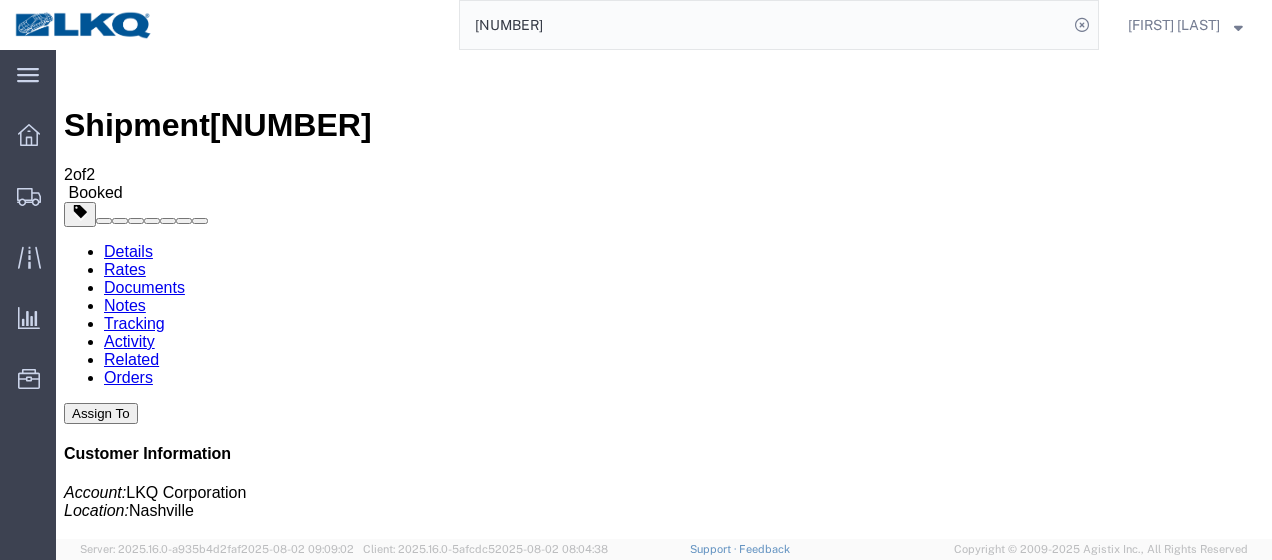 click at bounding box center [682, 1426] 